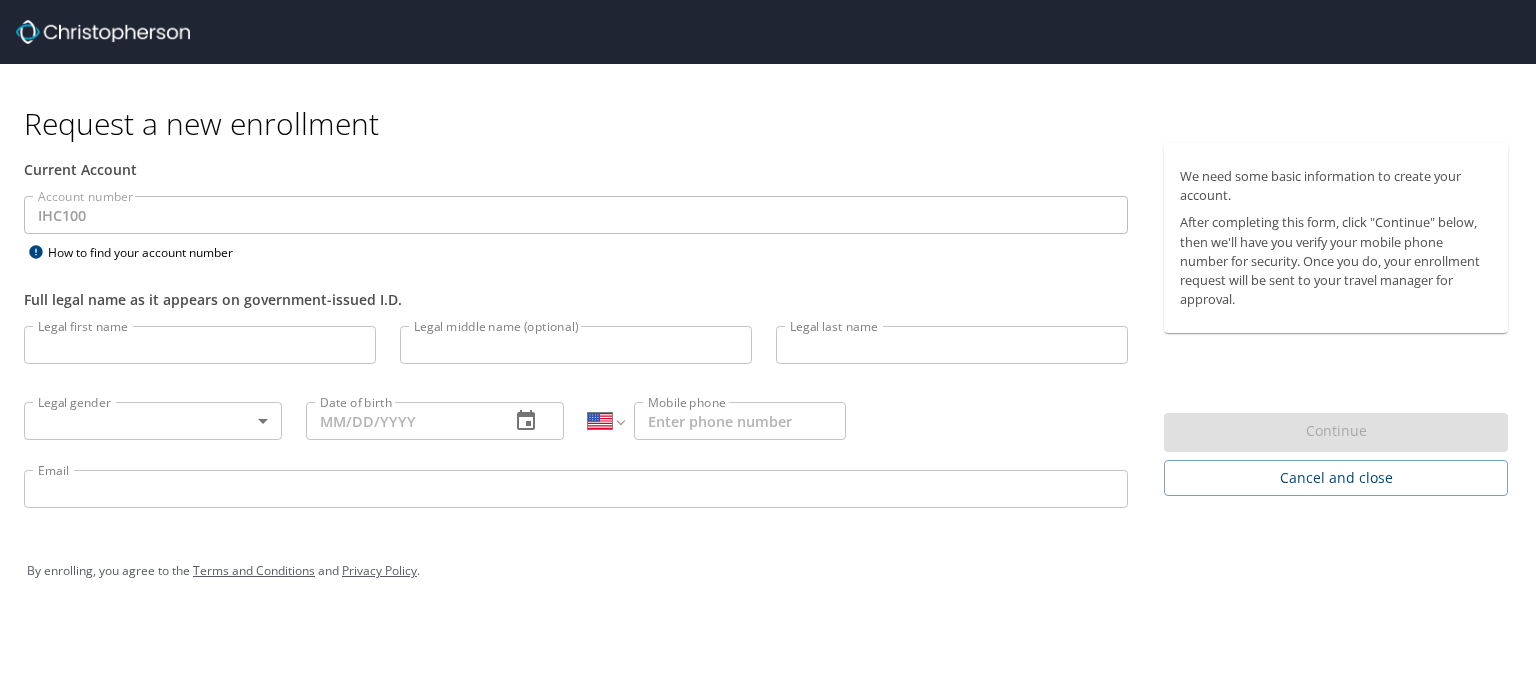 select on "US" 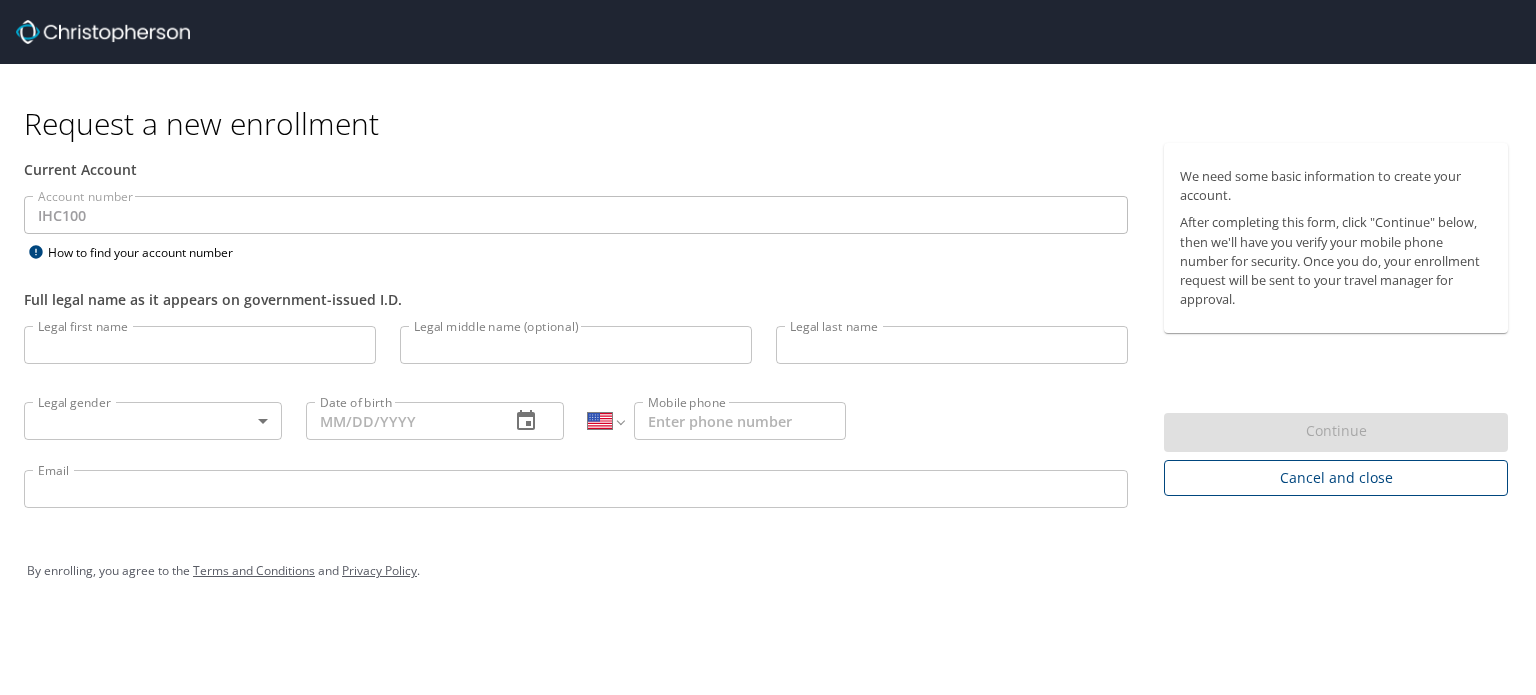 click on "Cancel and close" at bounding box center [1336, 478] 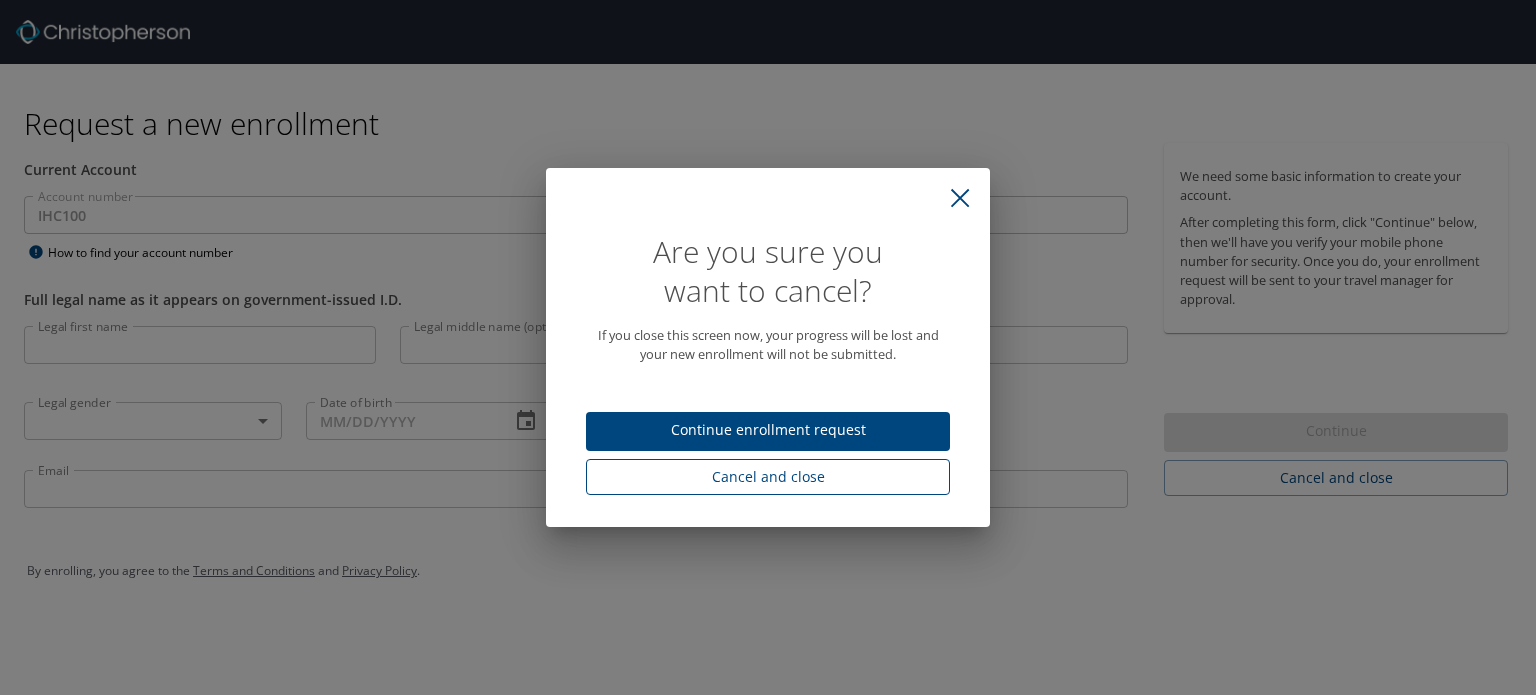 click on "Cancel and close" at bounding box center [768, 477] 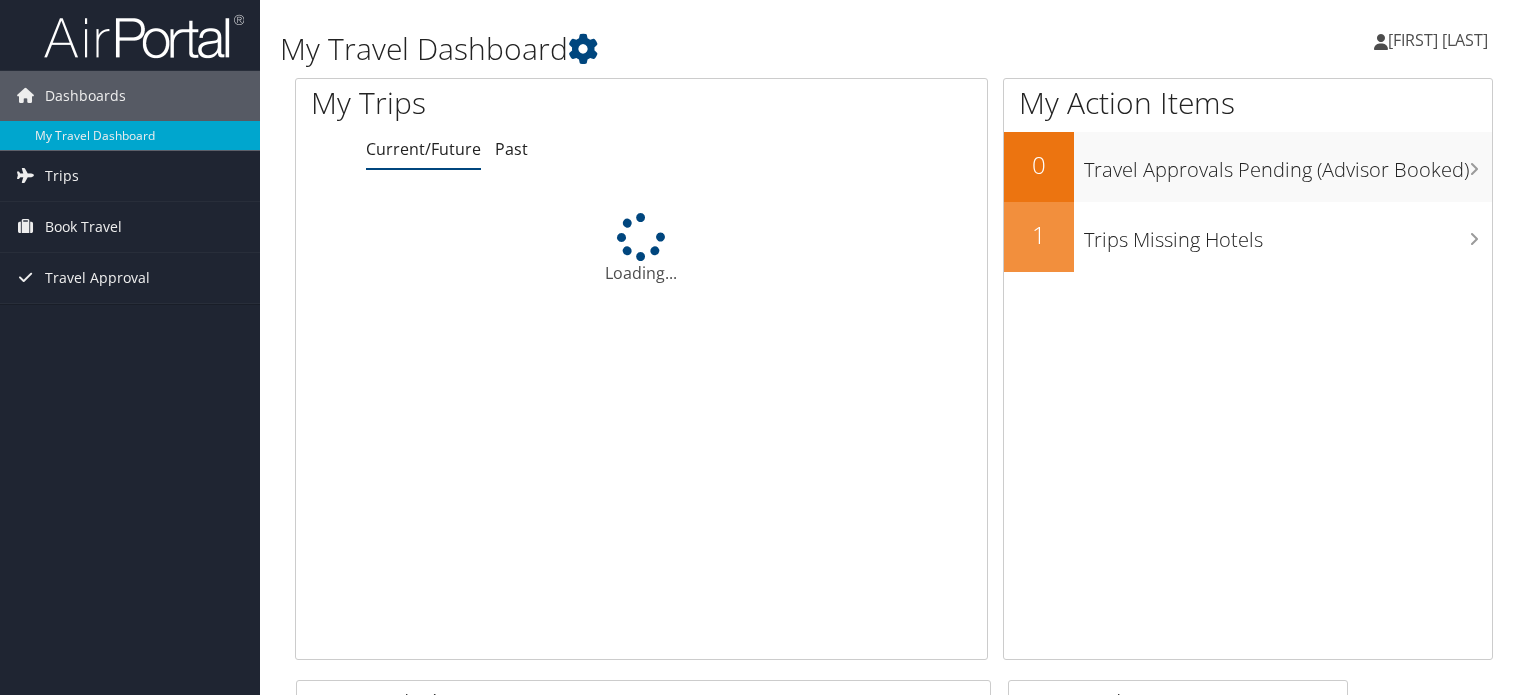 scroll, scrollTop: 0, scrollLeft: 0, axis: both 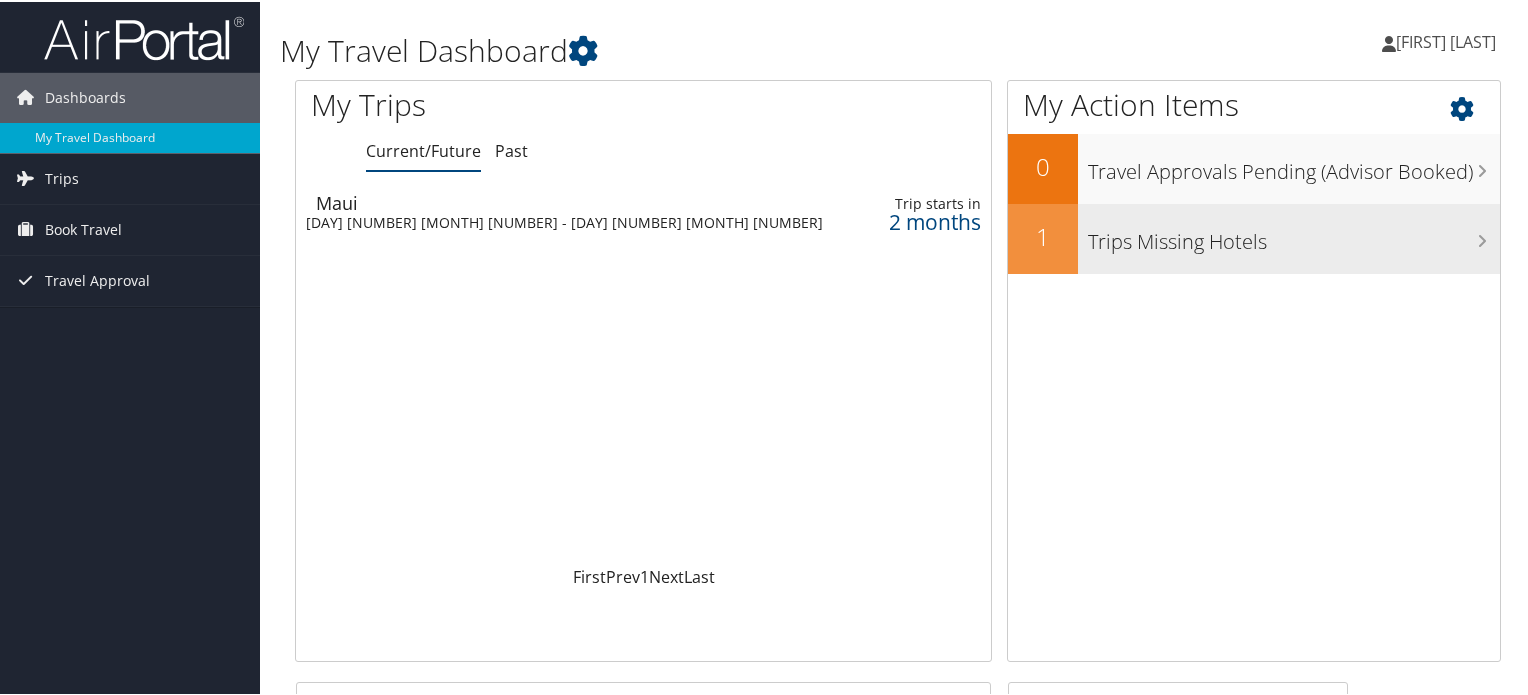 click on "Trips Missing Hotels" at bounding box center [1294, 235] 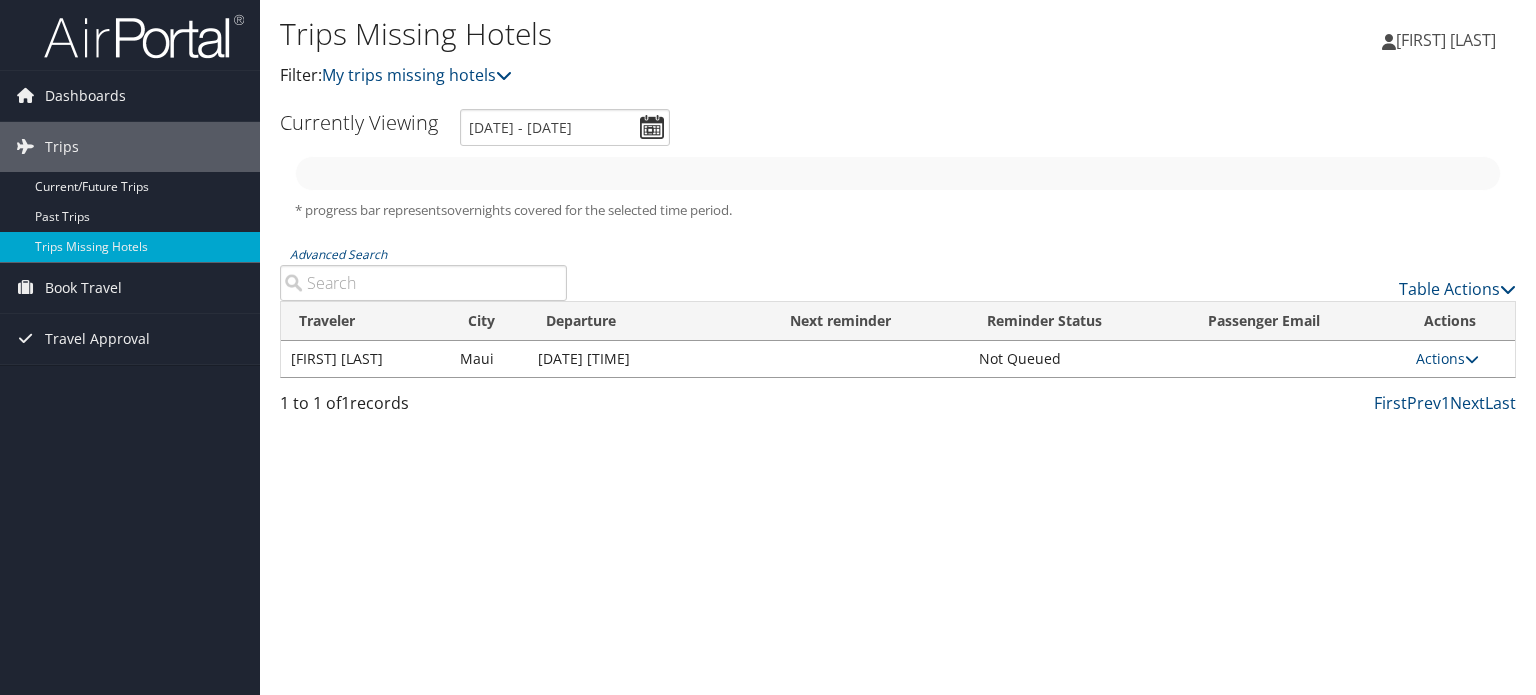 scroll, scrollTop: 0, scrollLeft: 0, axis: both 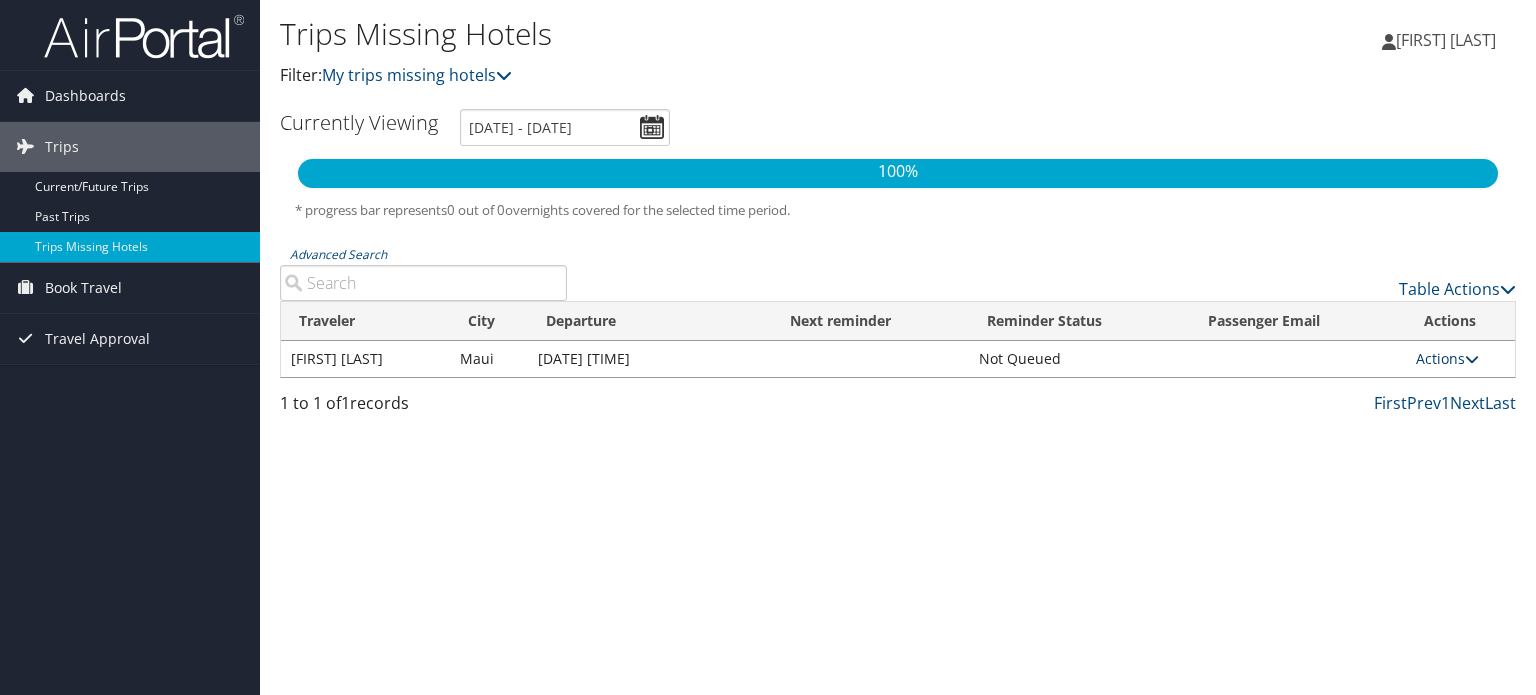 click at bounding box center [1472, 359] 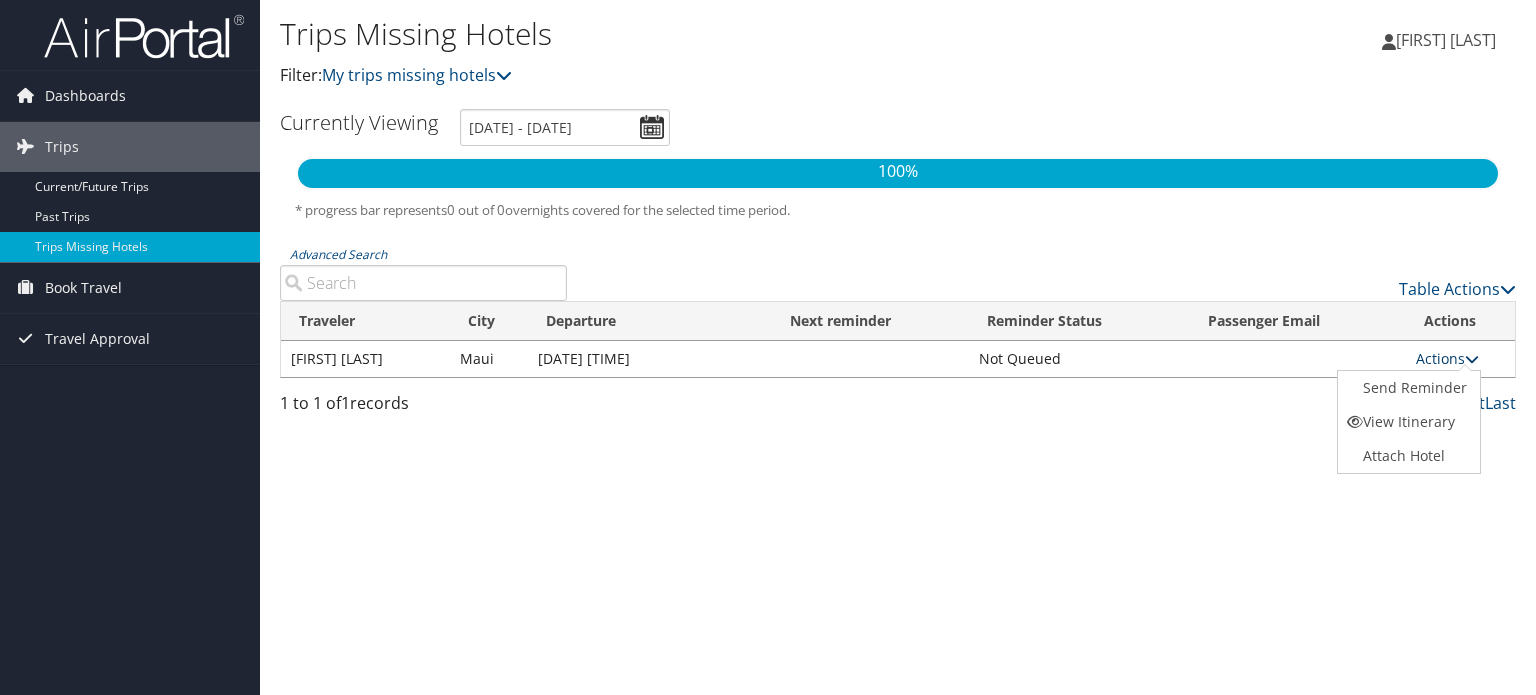 click at bounding box center [1472, 359] 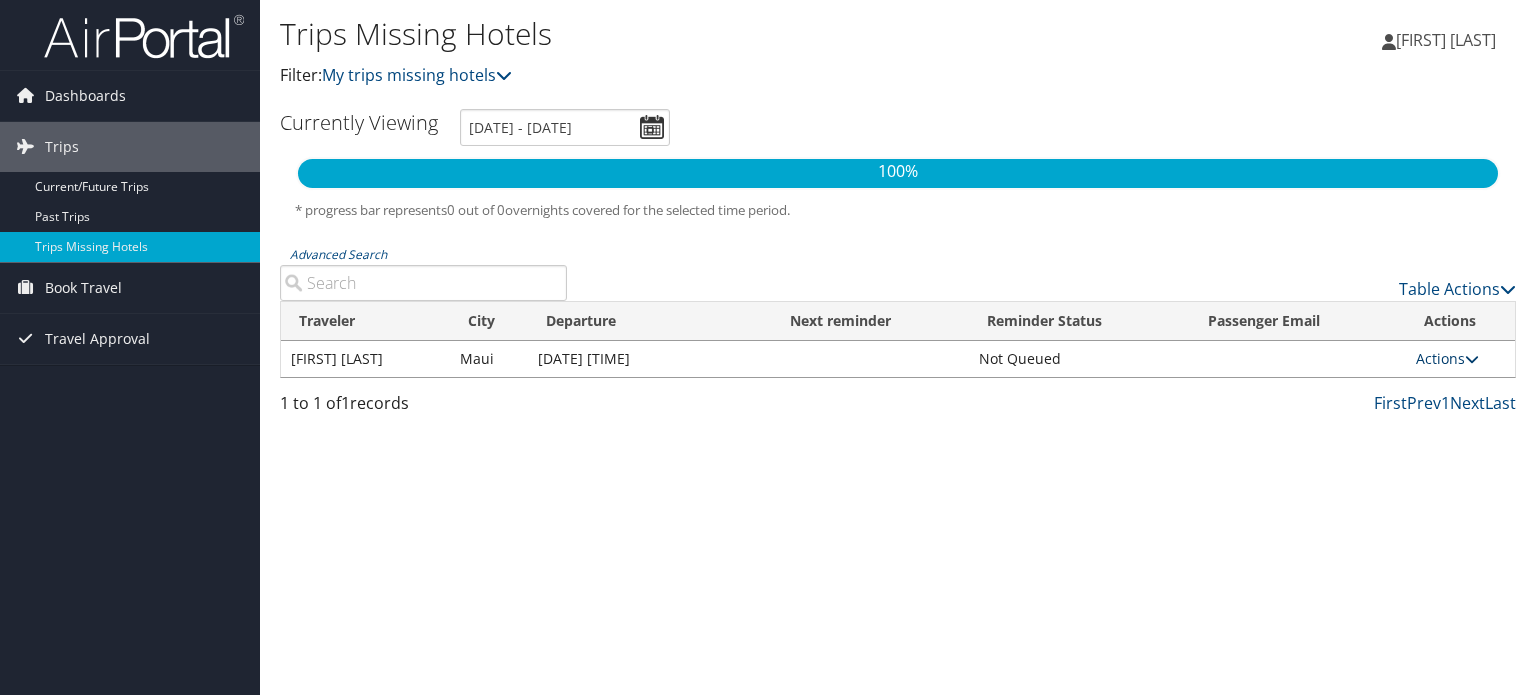 click at bounding box center (1472, 359) 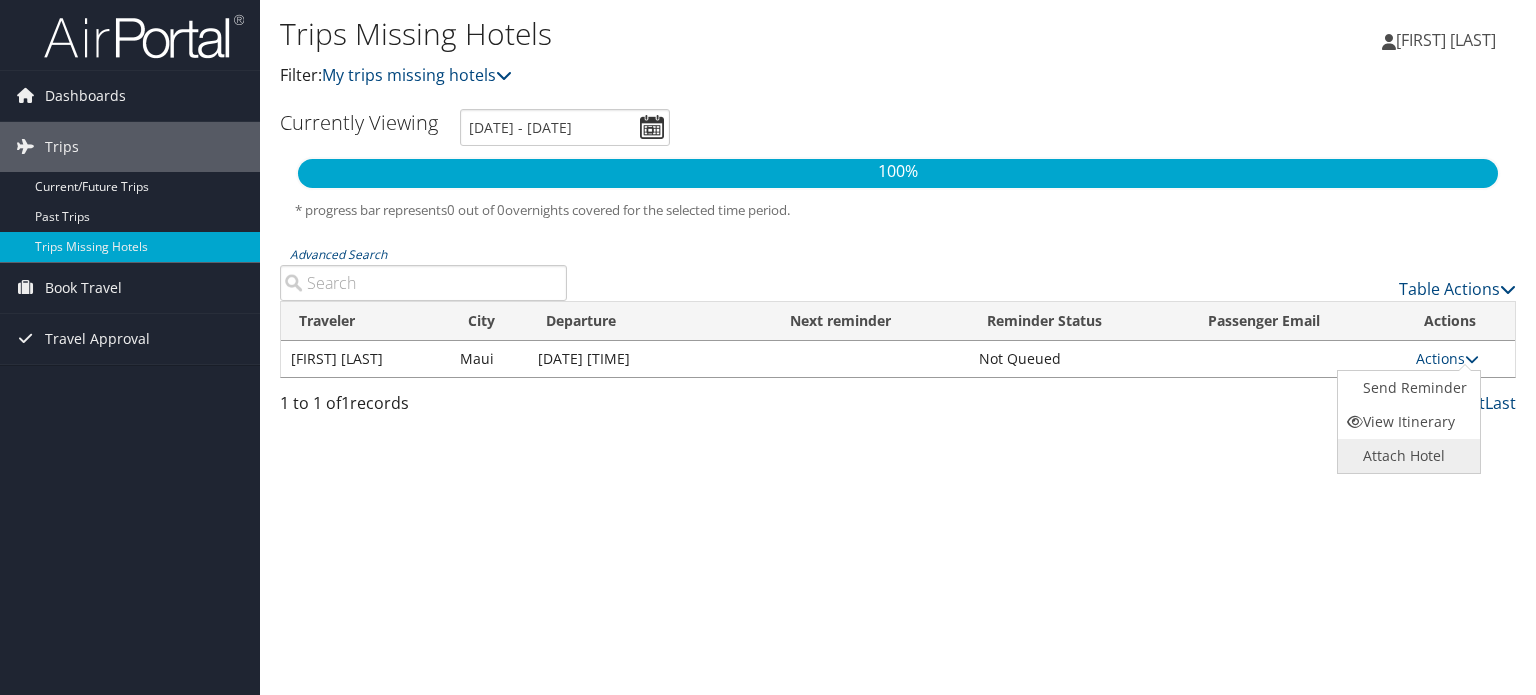 click on "Attach Hotel" at bounding box center (1407, 456) 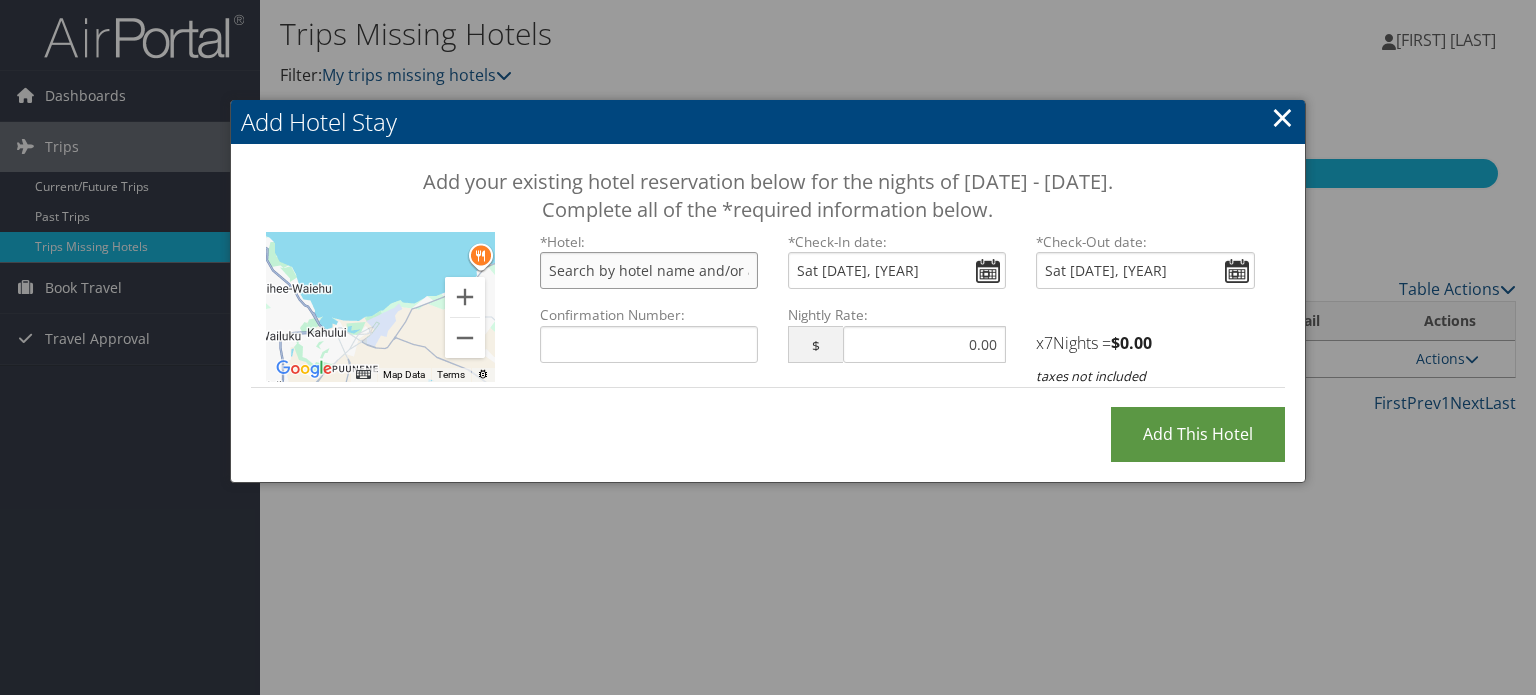 click at bounding box center (649, 270) 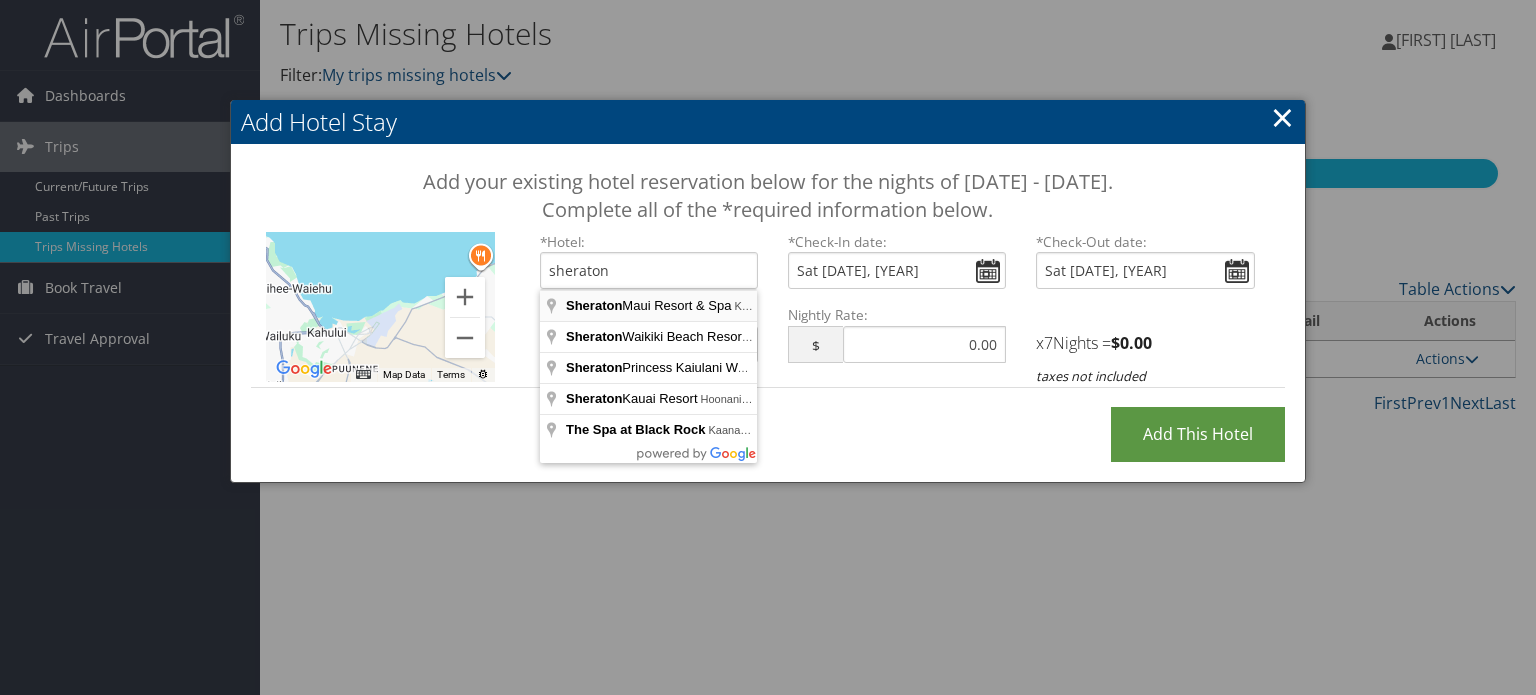 type on "Sheraton Maui Resort & Spa, Kaanapali Parkway, Lahaina, HI, USA" 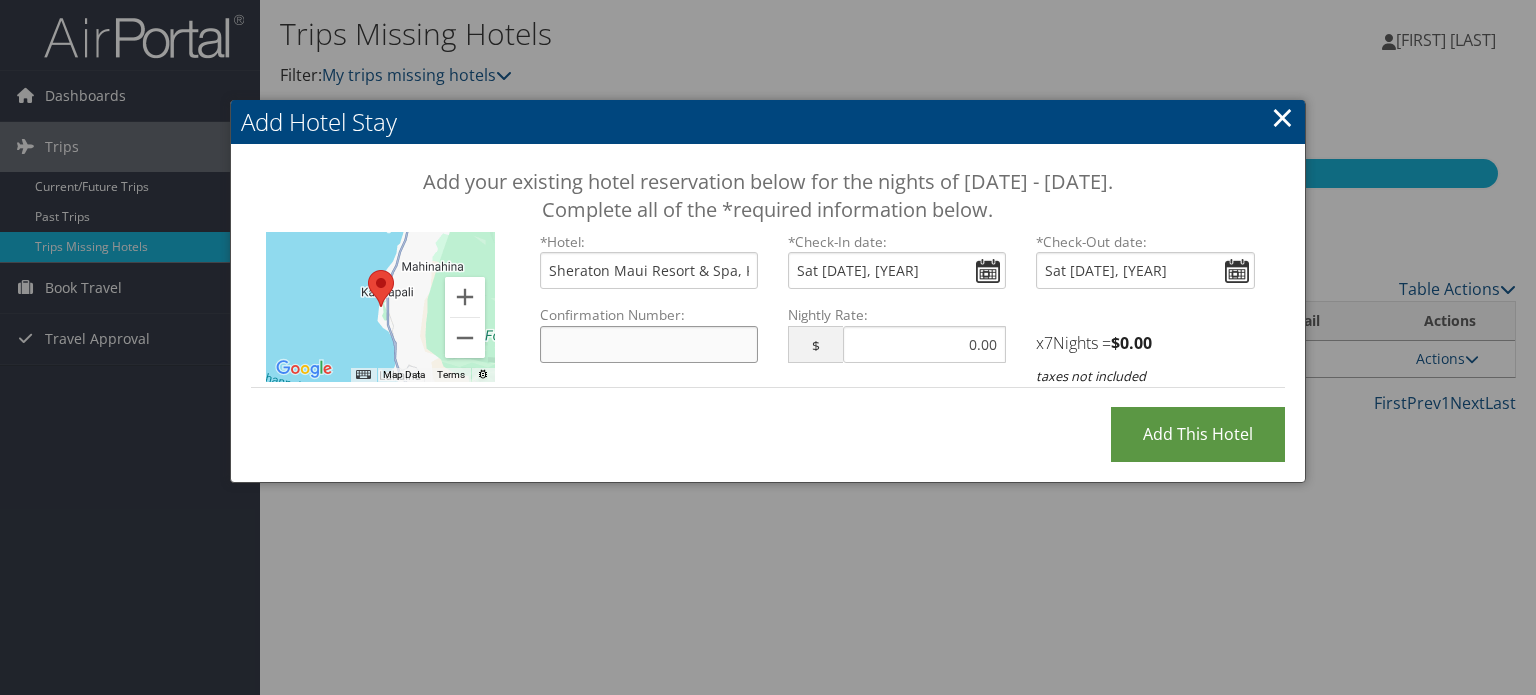 click on "Confirmation Number:" at bounding box center [649, 344] 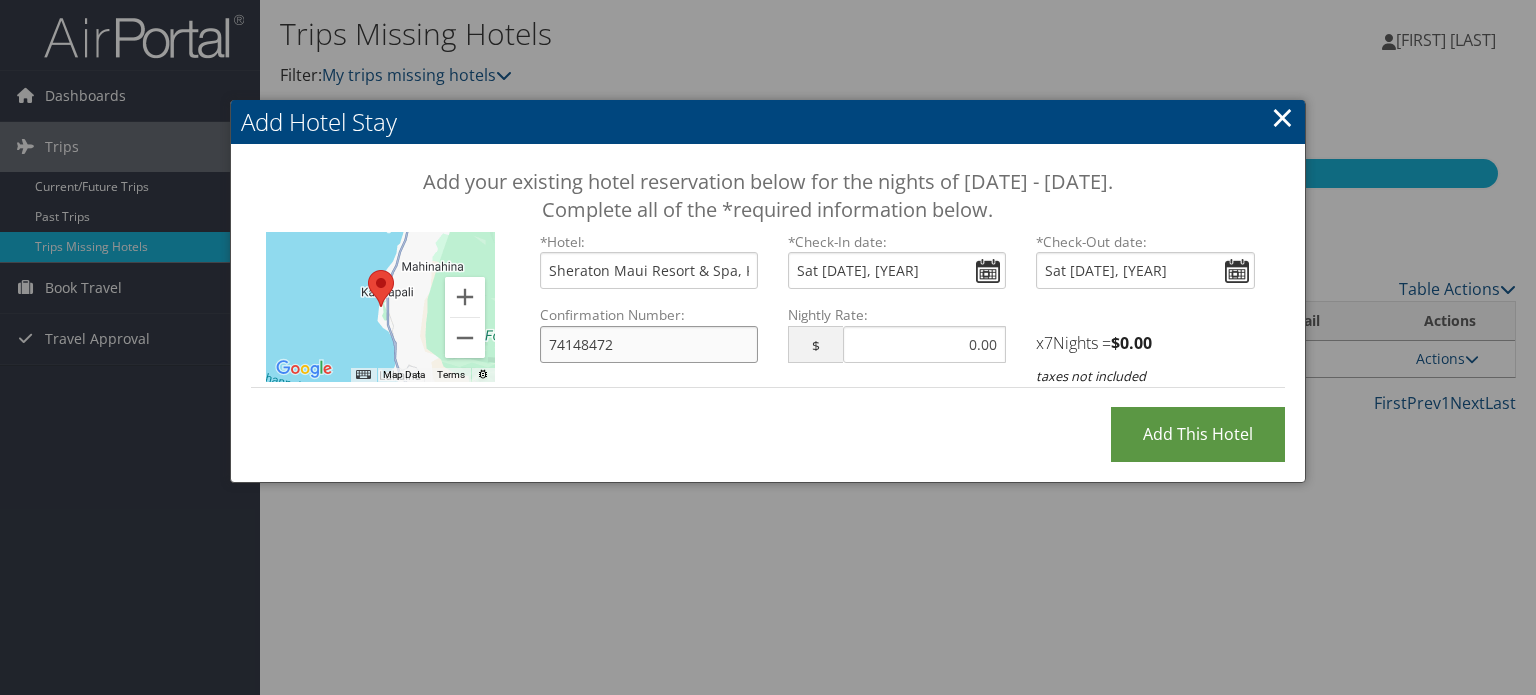 type on "74148472" 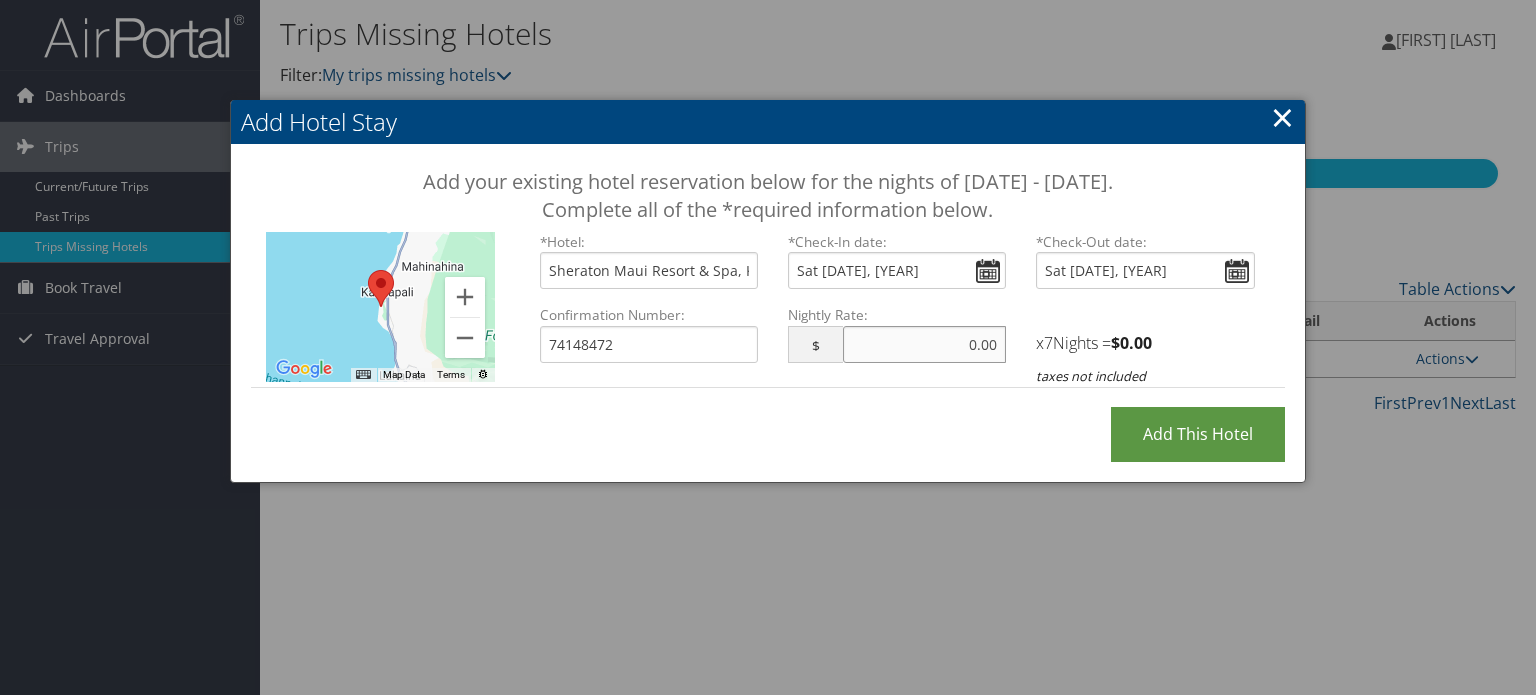 click at bounding box center (925, 344) 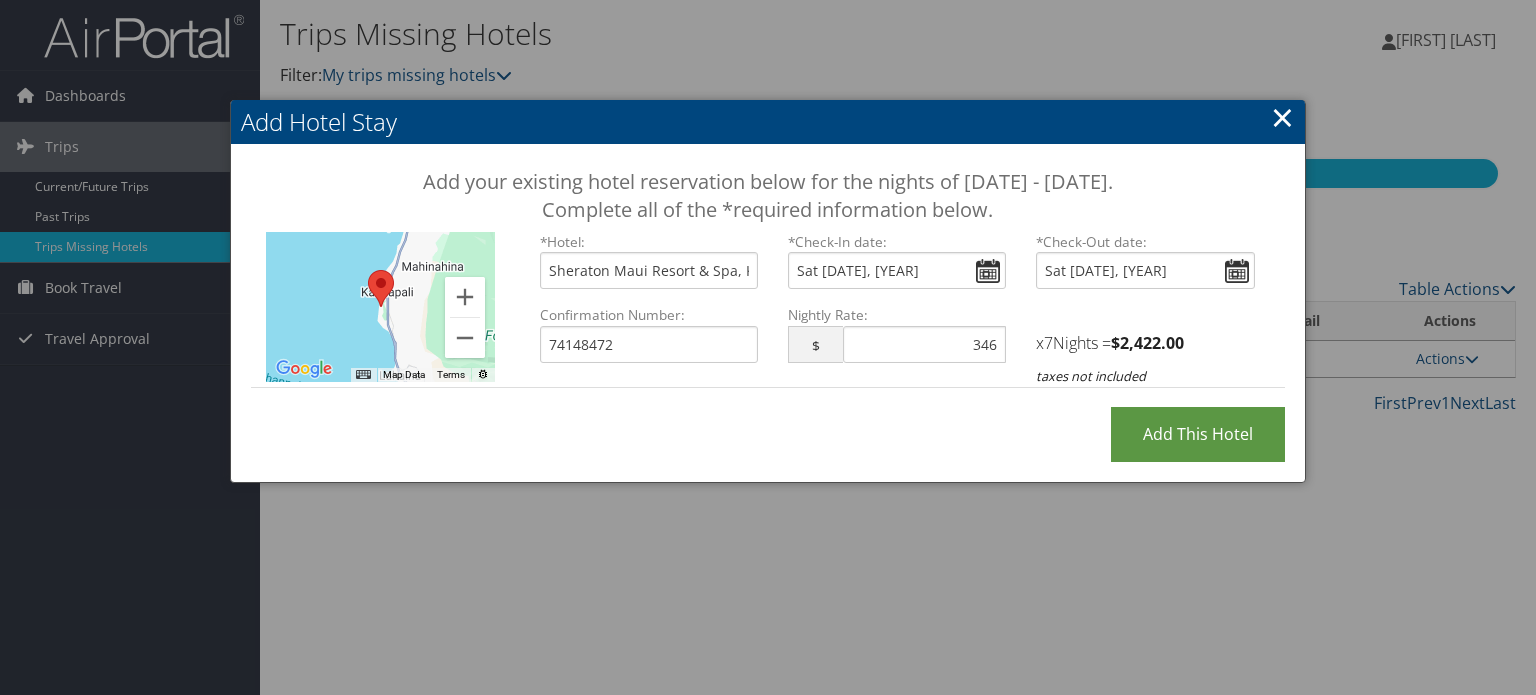 type on "346.00" 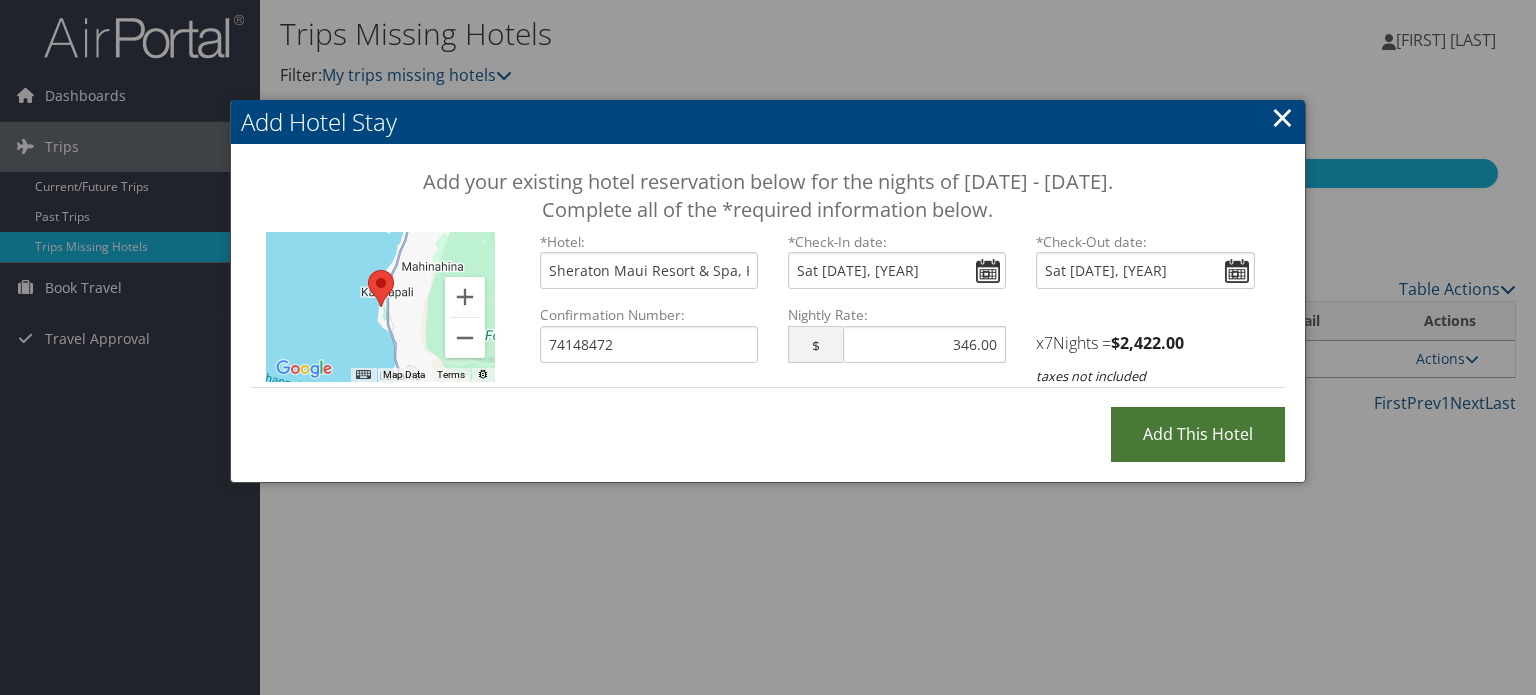click on "Add this Hotel" at bounding box center (1198, 434) 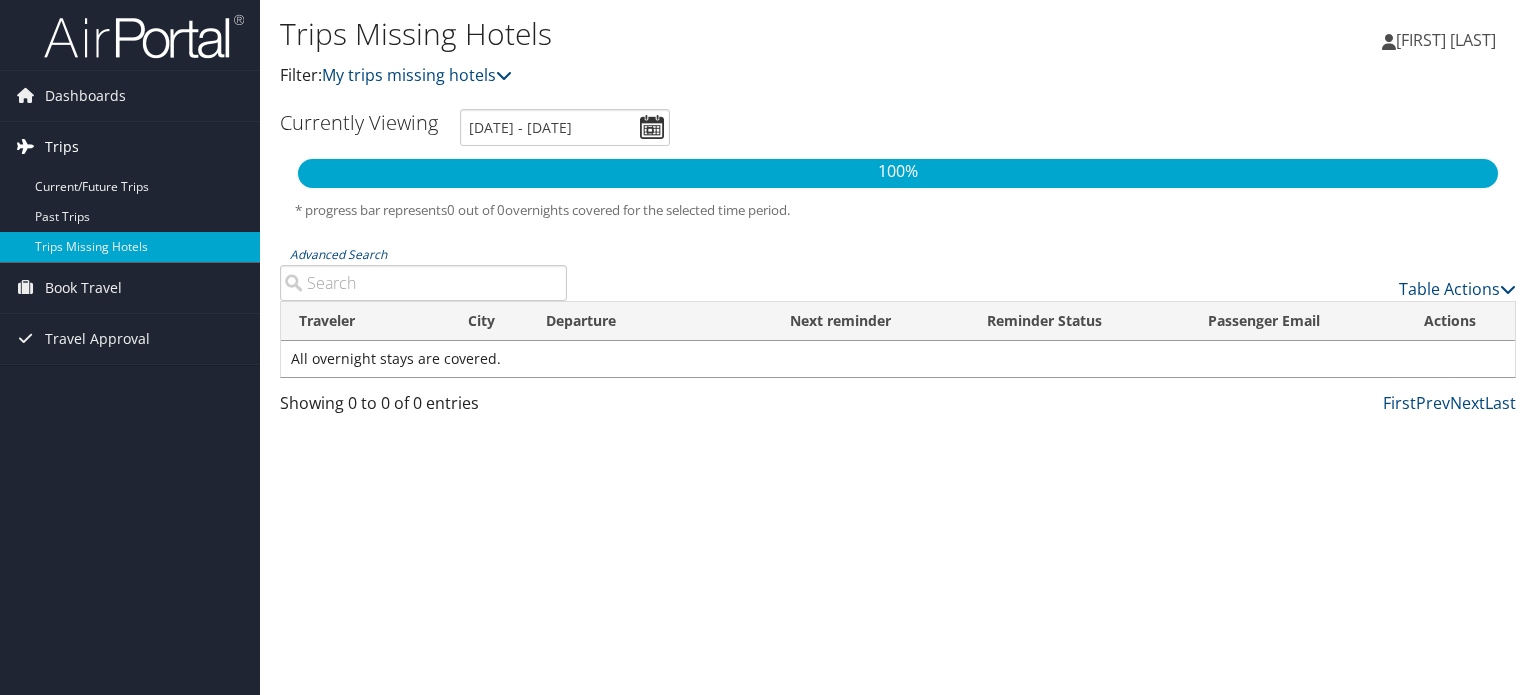 click on "Trips" at bounding box center (130, 147) 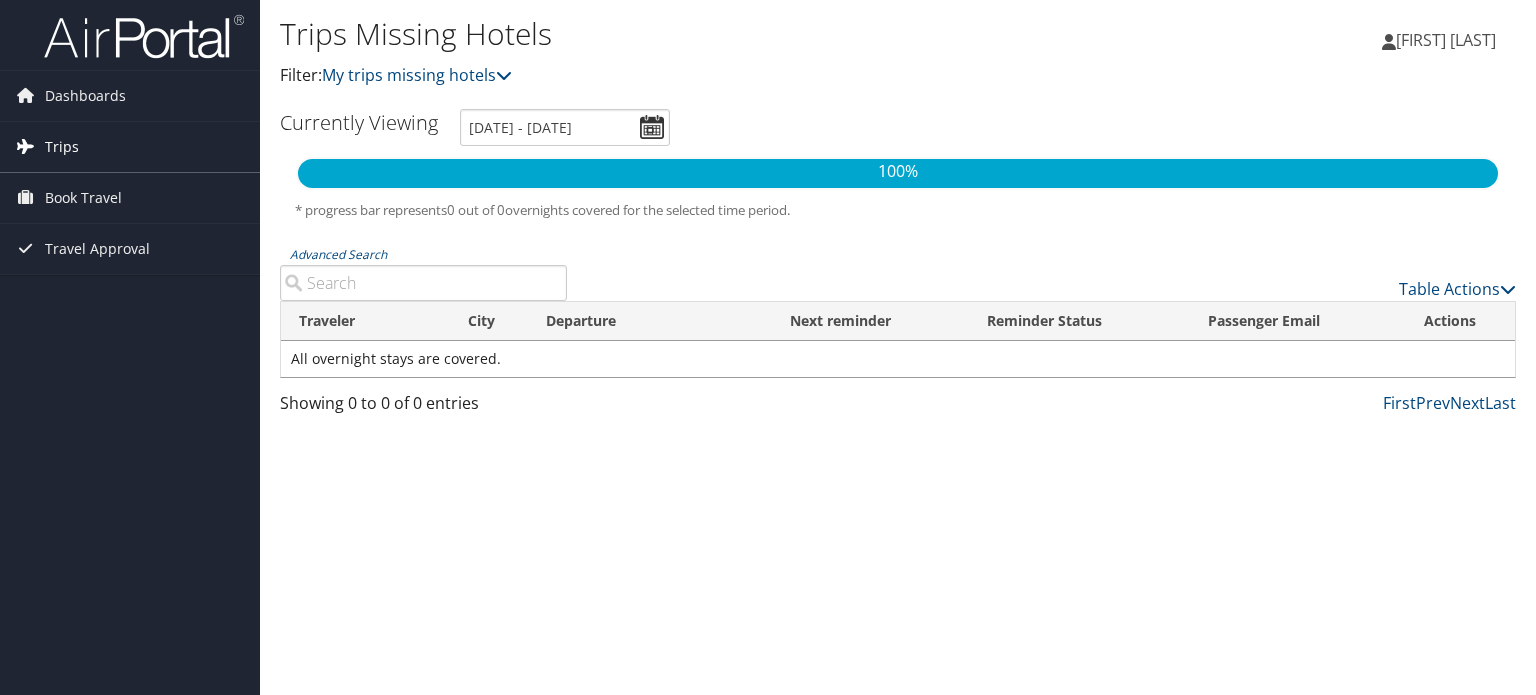 click on "Trips" at bounding box center [130, 147] 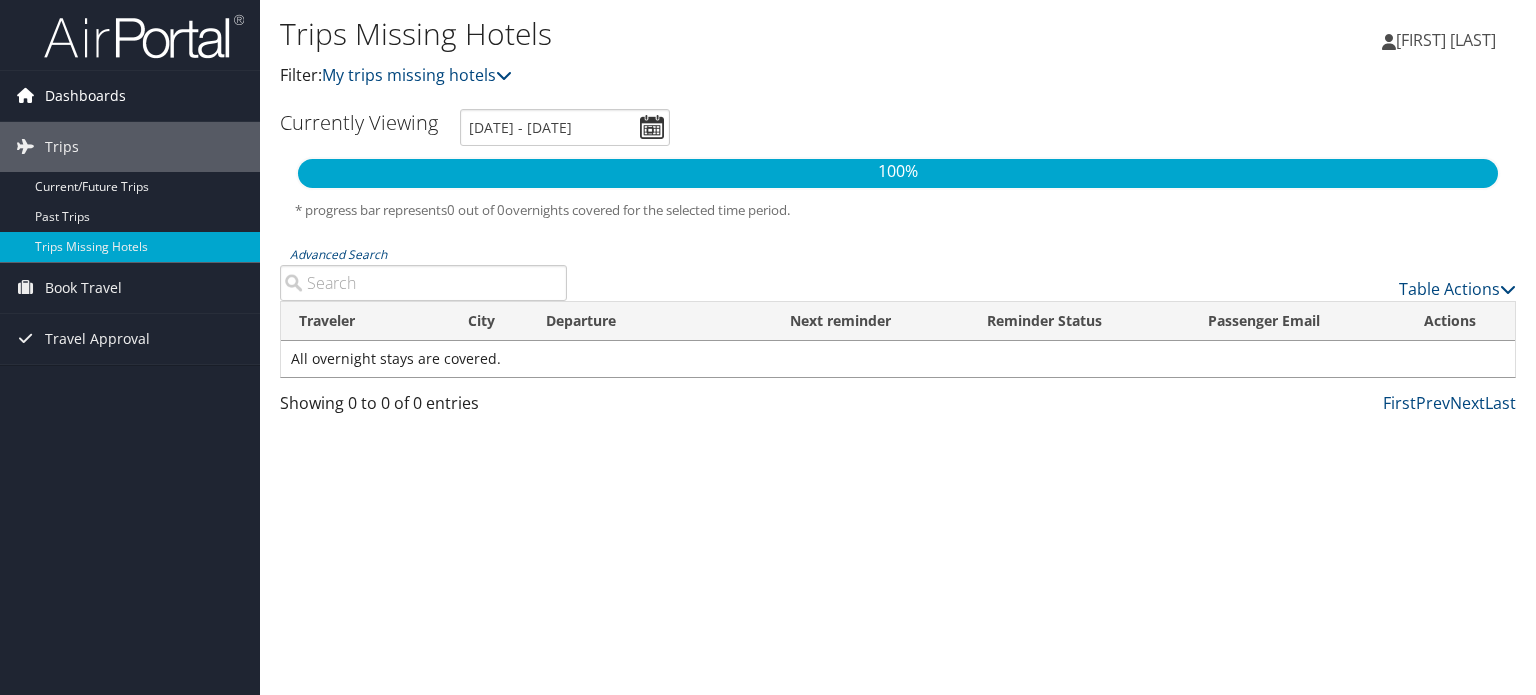 click on "Dashboards" at bounding box center [85, 96] 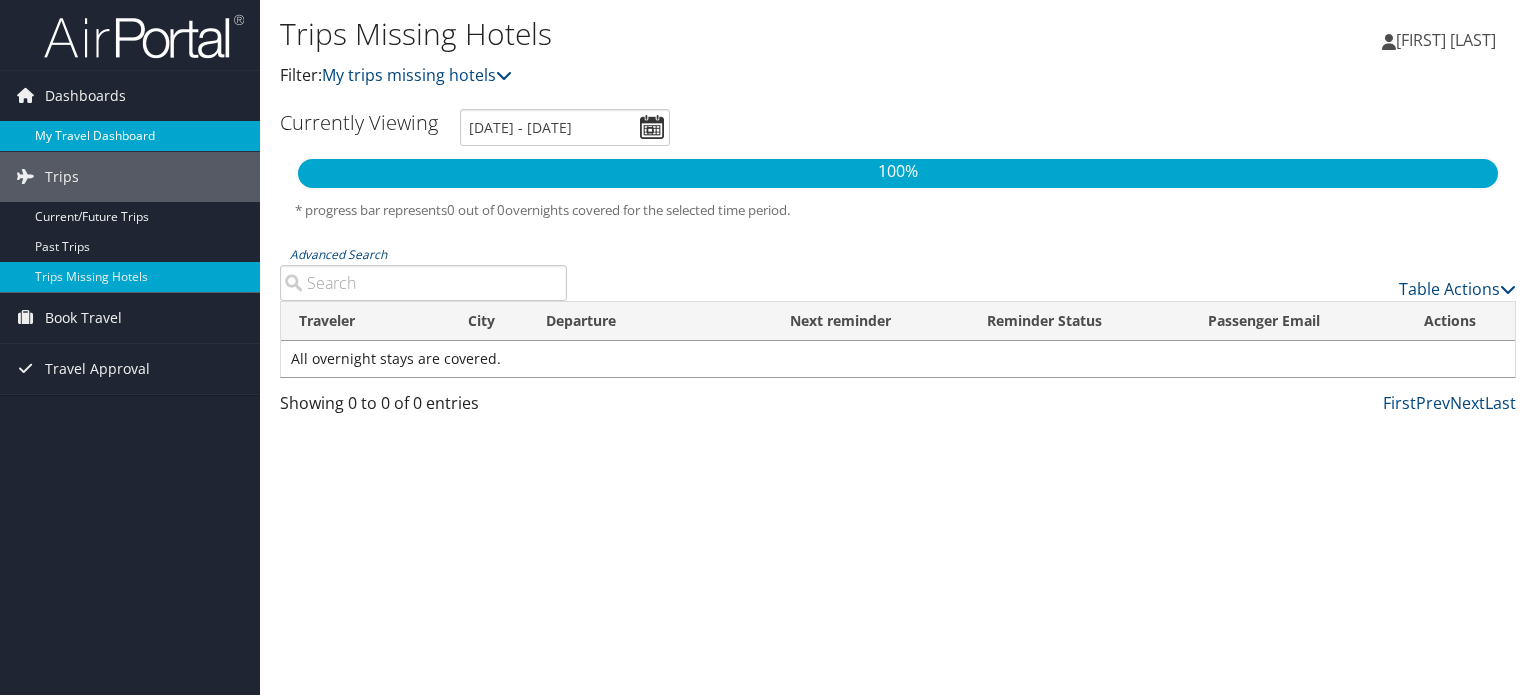 click on "My Travel Dashboard" at bounding box center [130, 136] 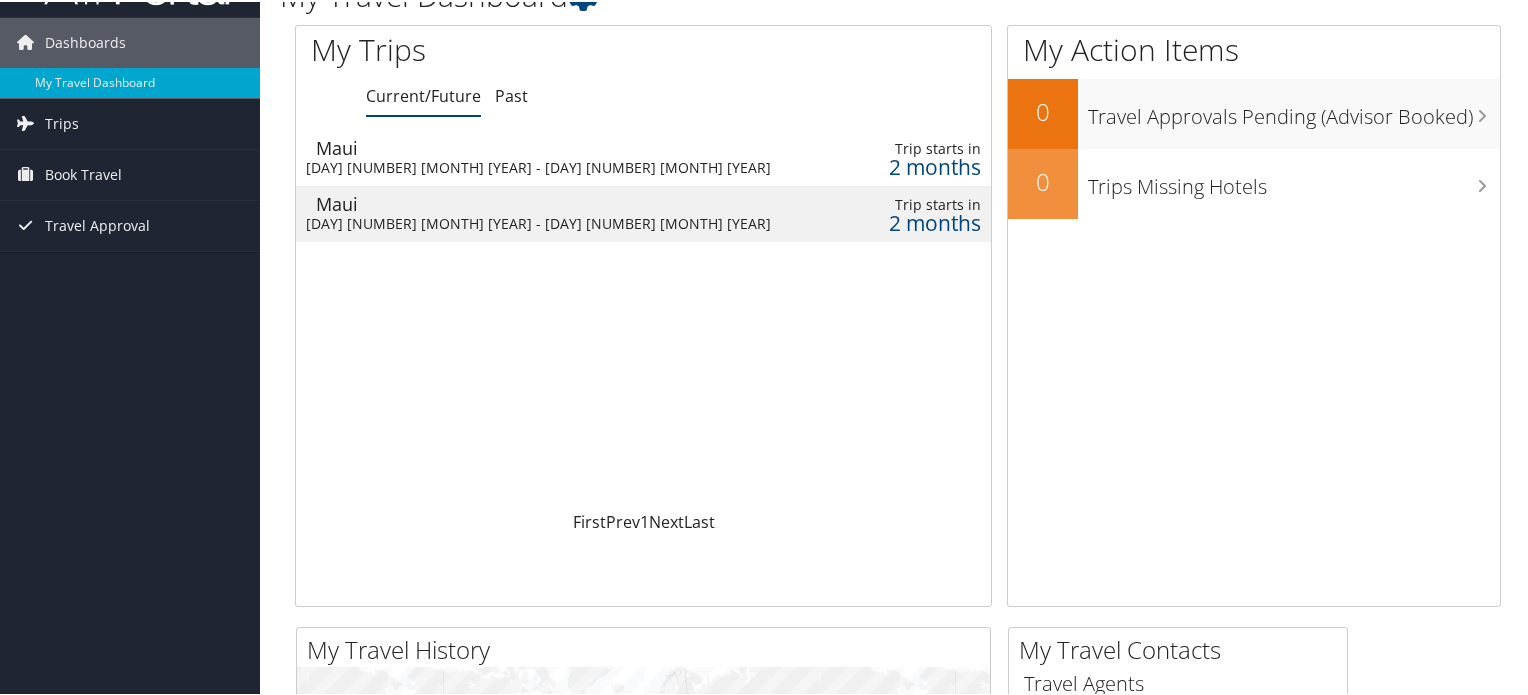 scroll, scrollTop: 0, scrollLeft: 0, axis: both 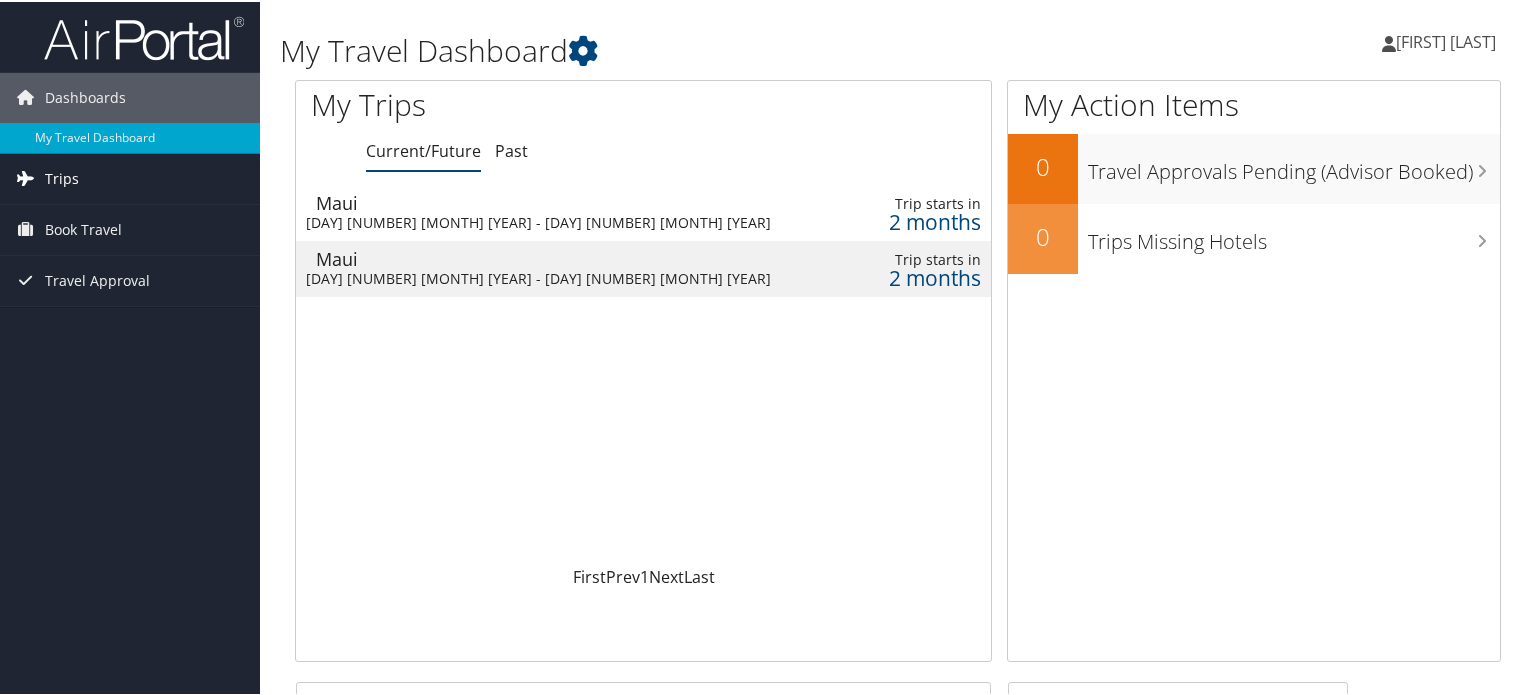 click on "Trips" at bounding box center (130, 177) 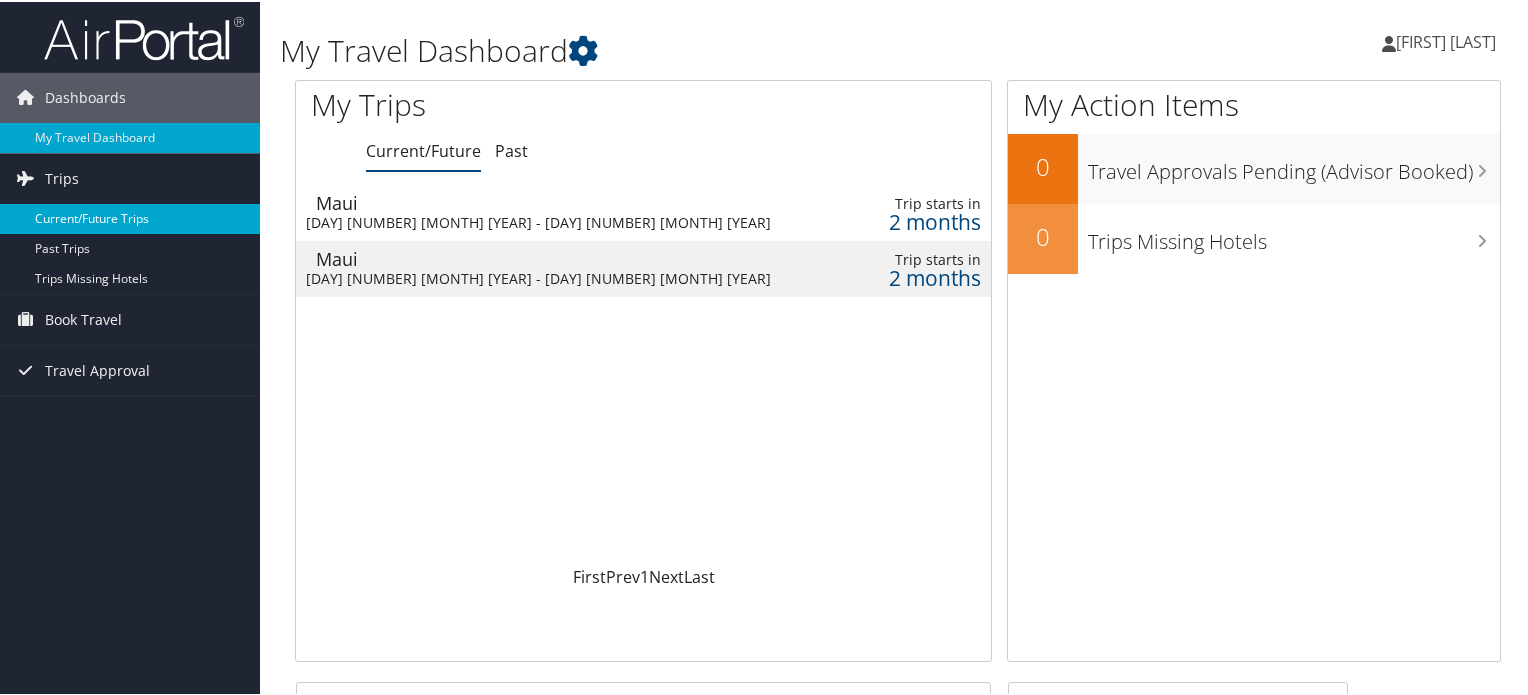 click on "Current/Future Trips" at bounding box center (130, 217) 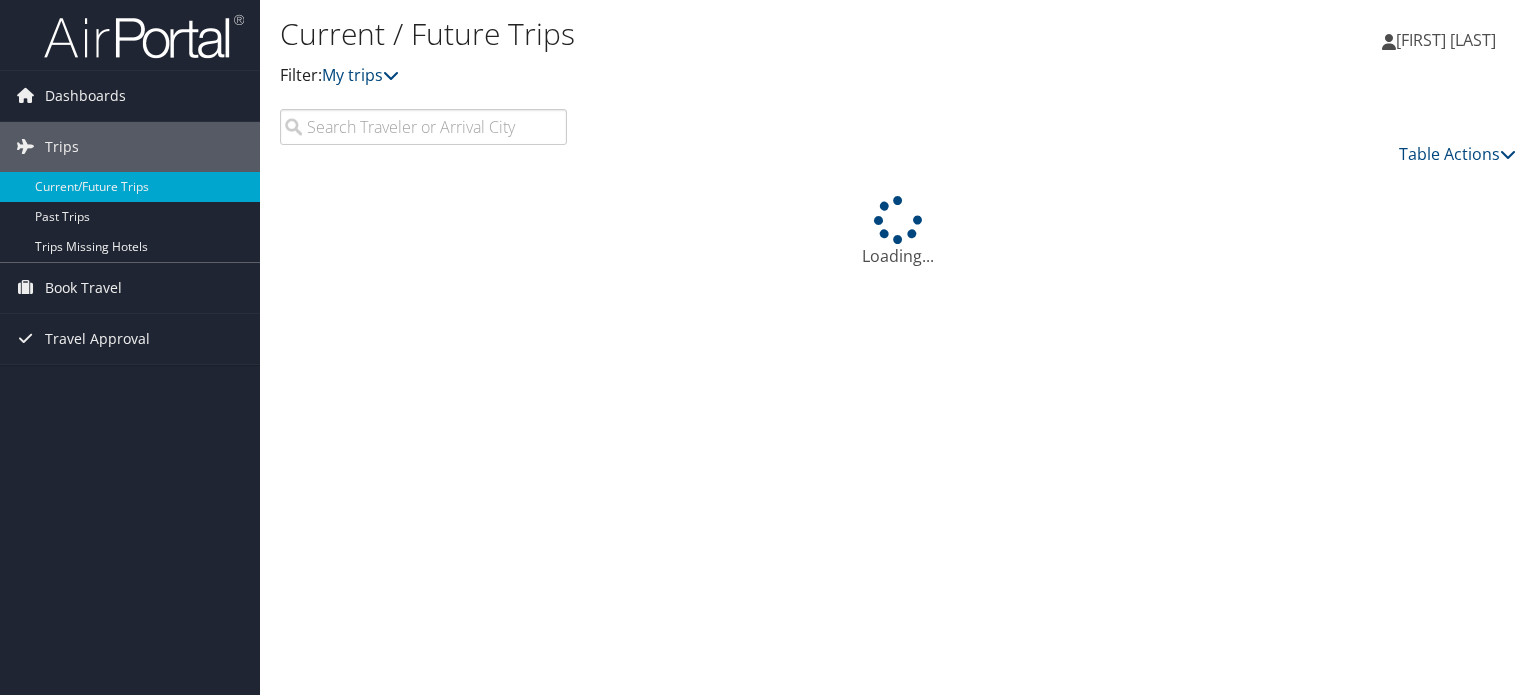 scroll, scrollTop: 0, scrollLeft: 0, axis: both 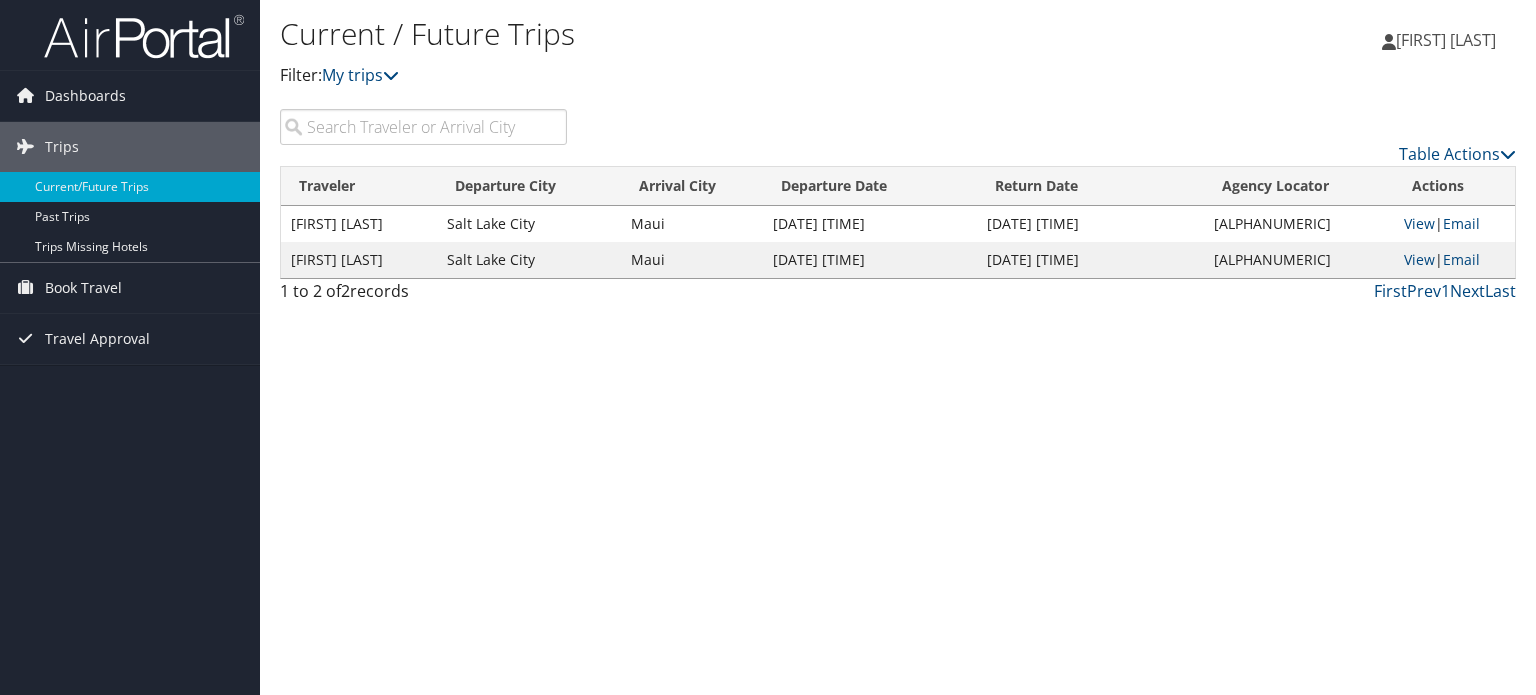 click on "[DATE] [TIME]" at bounding box center (1090, 260) 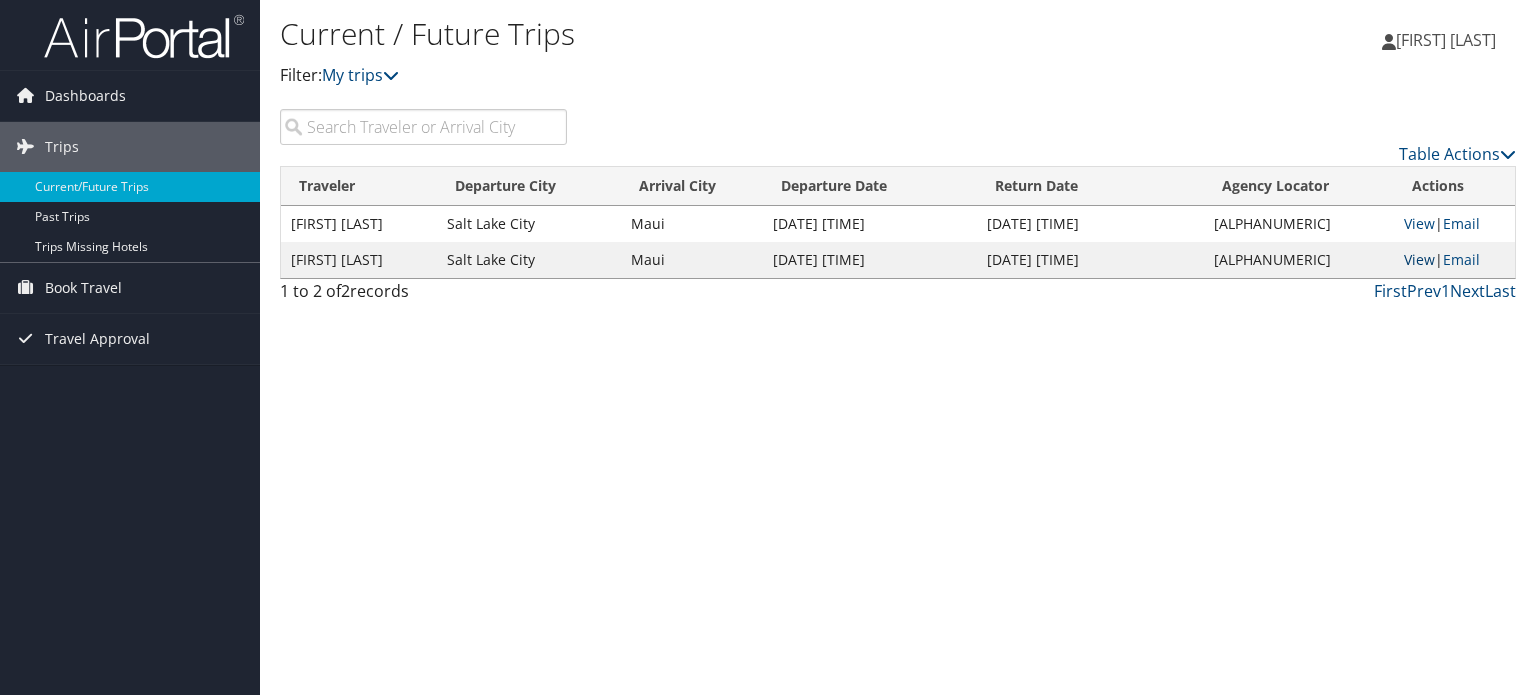 click on "View" at bounding box center (1419, 259) 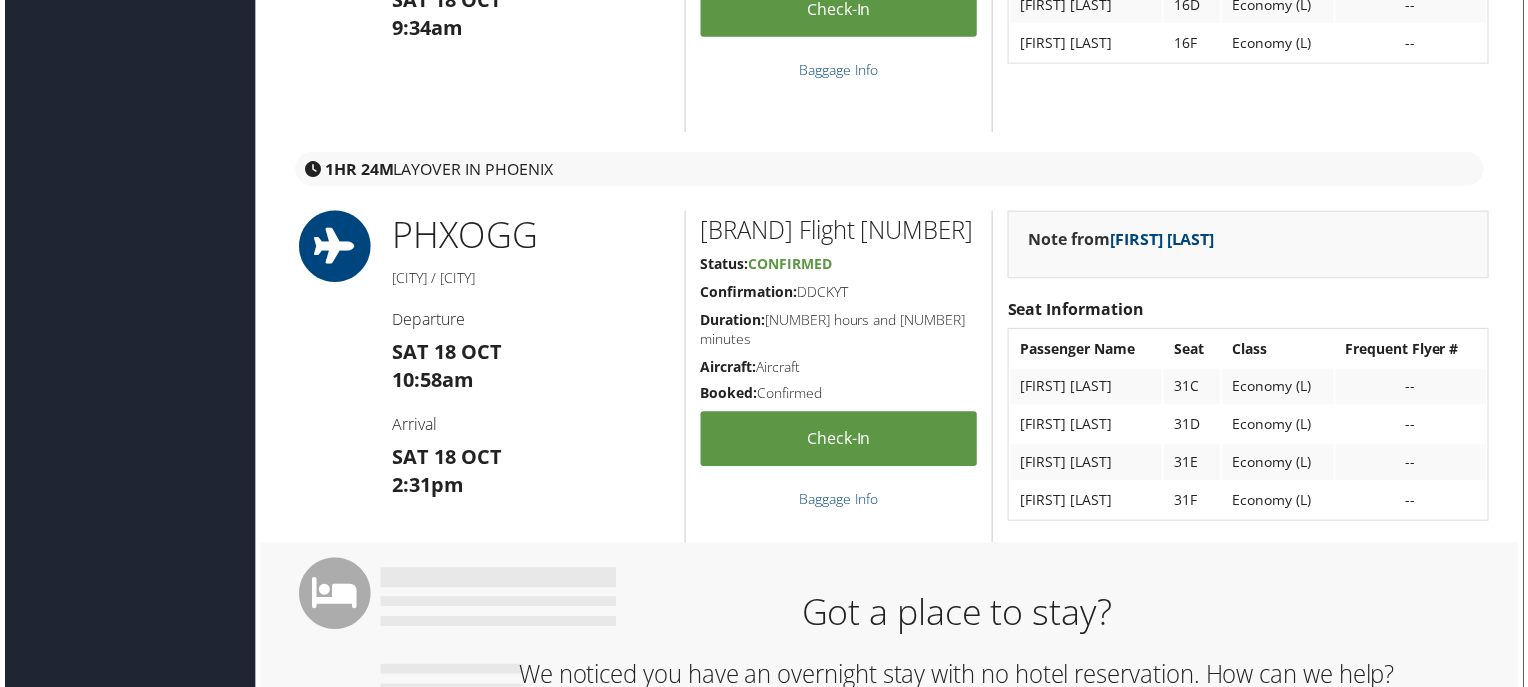scroll, scrollTop: 1108, scrollLeft: 8, axis: both 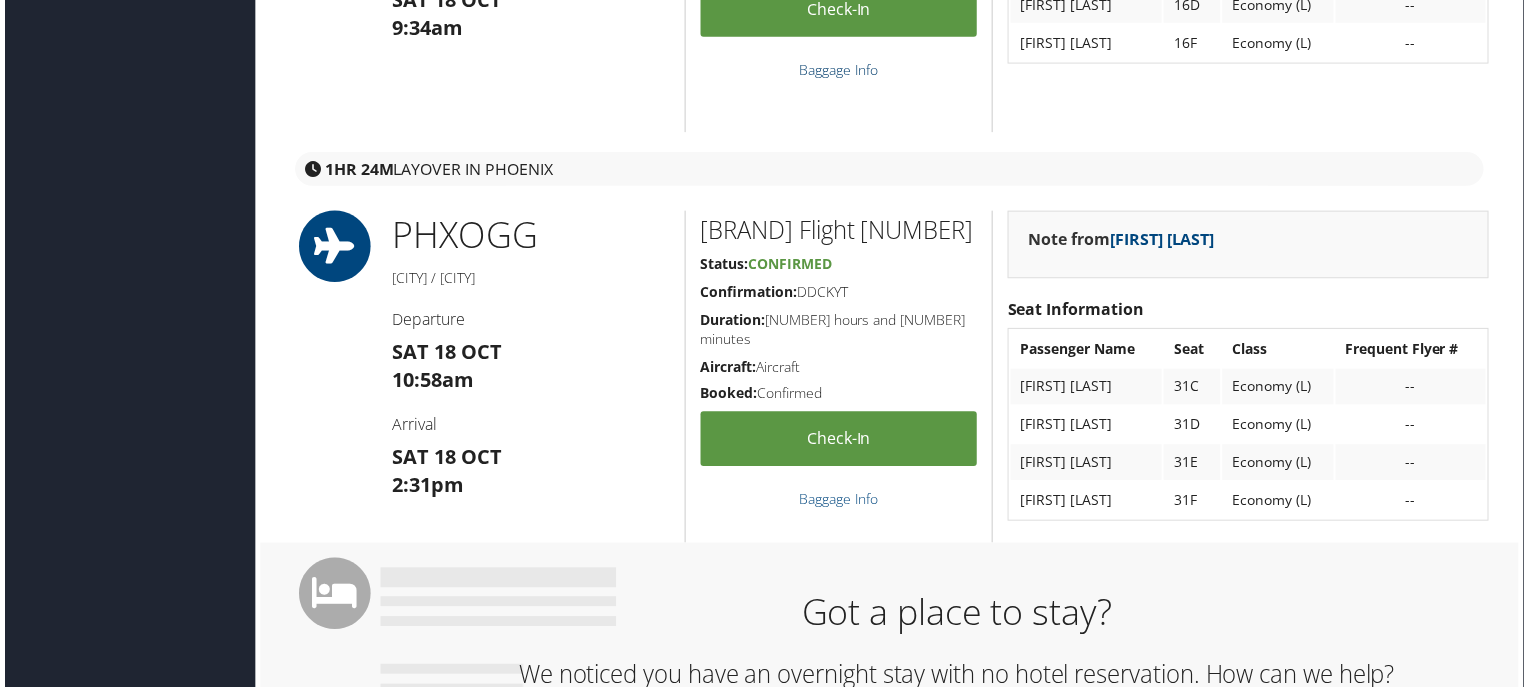 click on "Baggage Info" at bounding box center [839, 69] 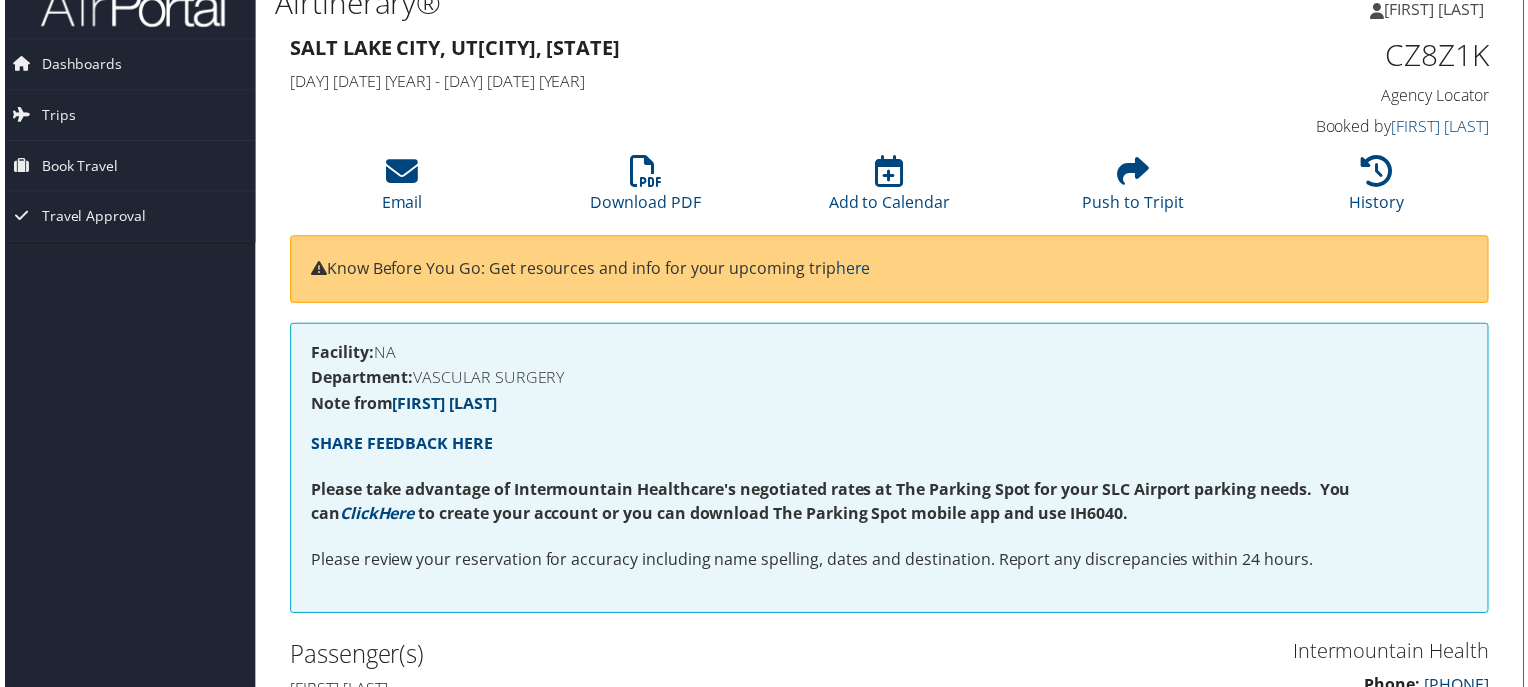 scroll, scrollTop: 0, scrollLeft: 8, axis: horizontal 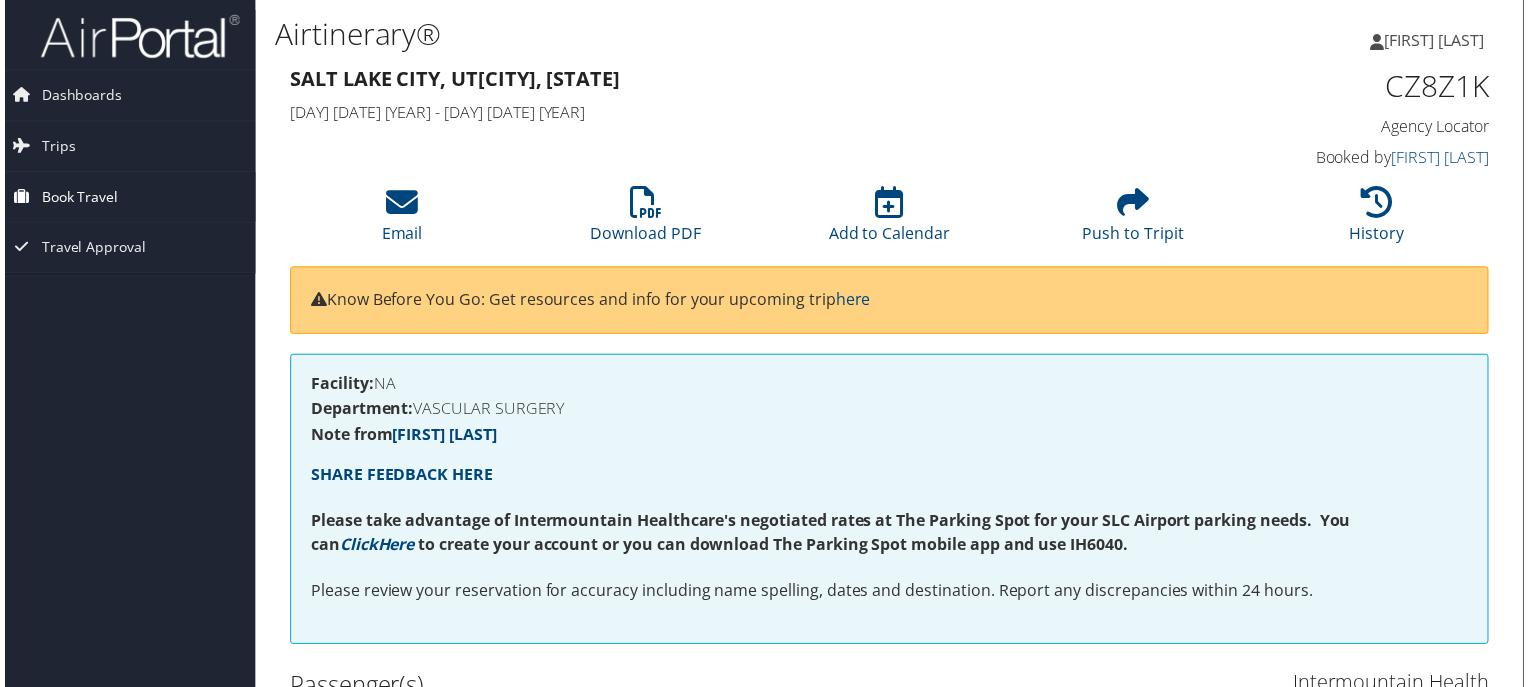 click on "Book Travel" at bounding box center [75, 198] 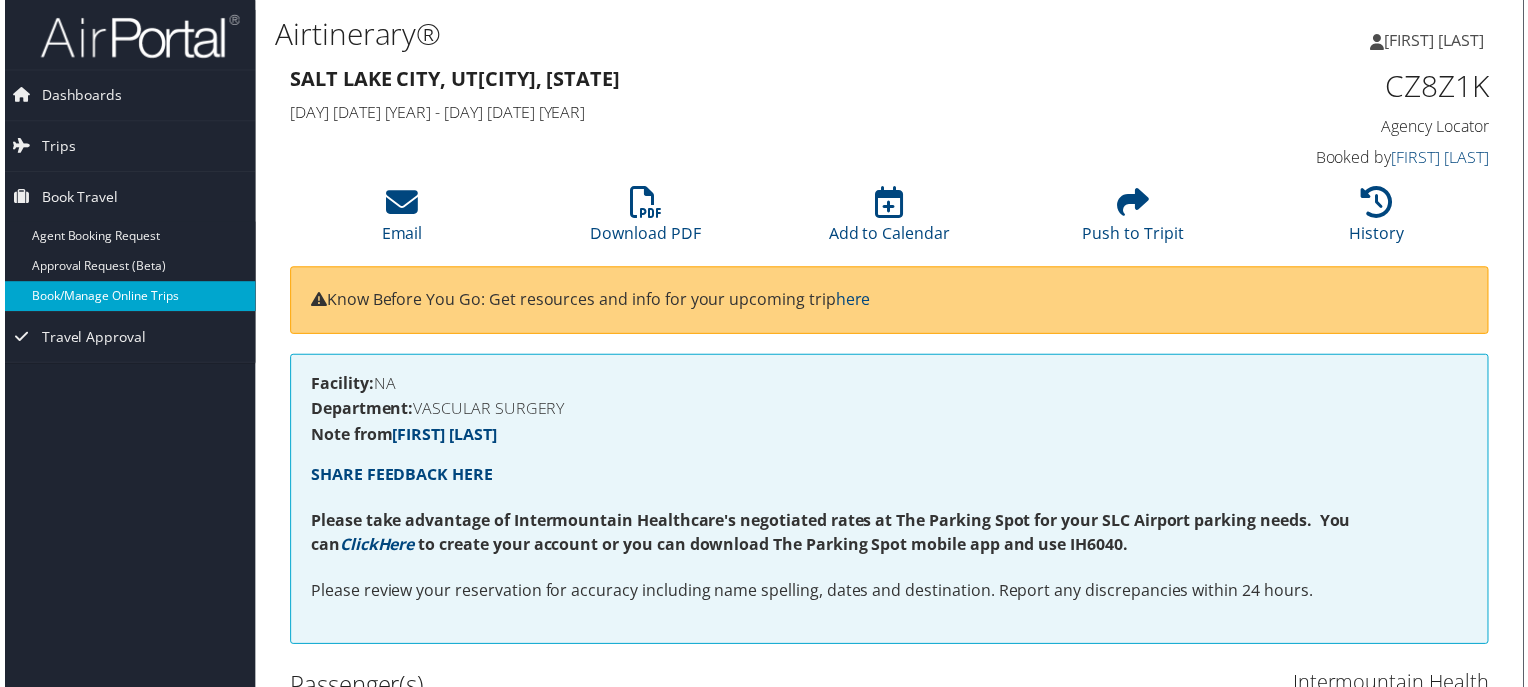 click on "Book/Manage Online Trips" at bounding box center [122, 298] 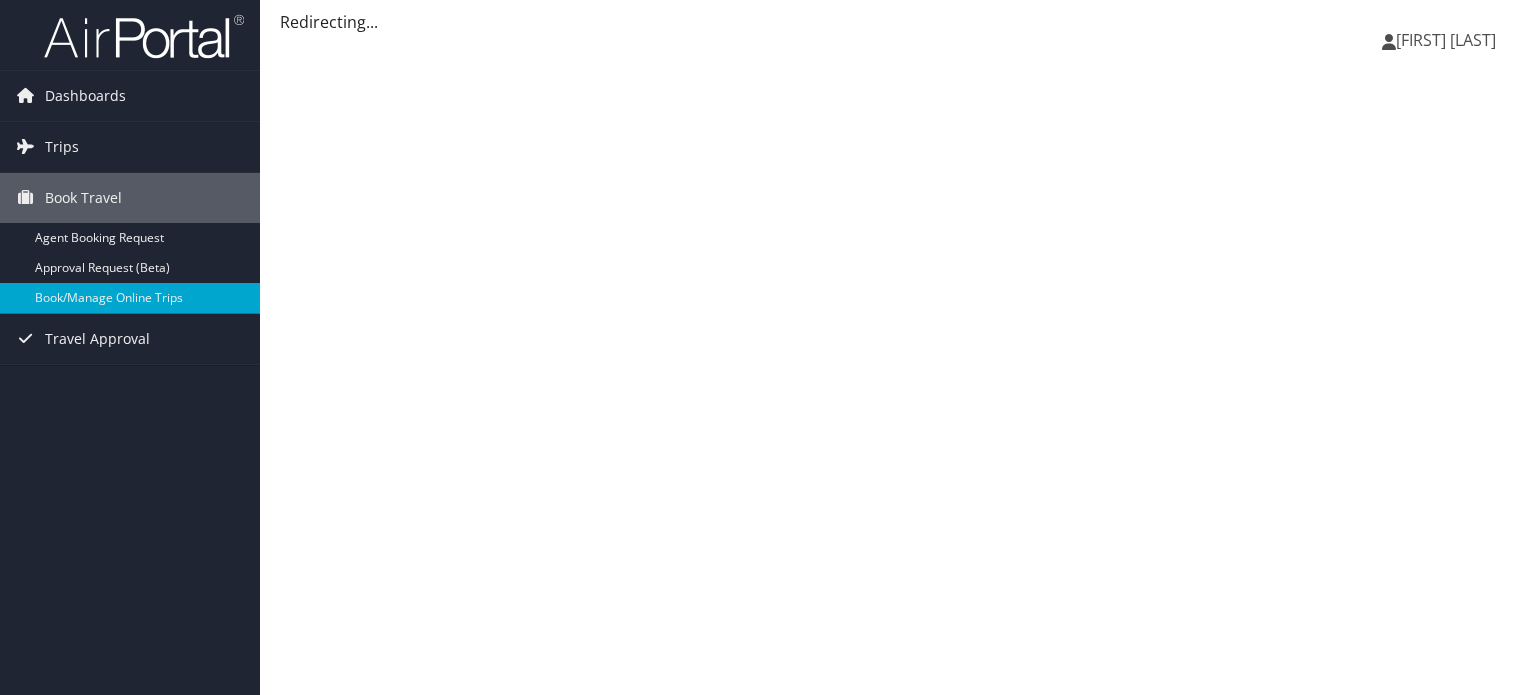 scroll, scrollTop: 0, scrollLeft: 0, axis: both 